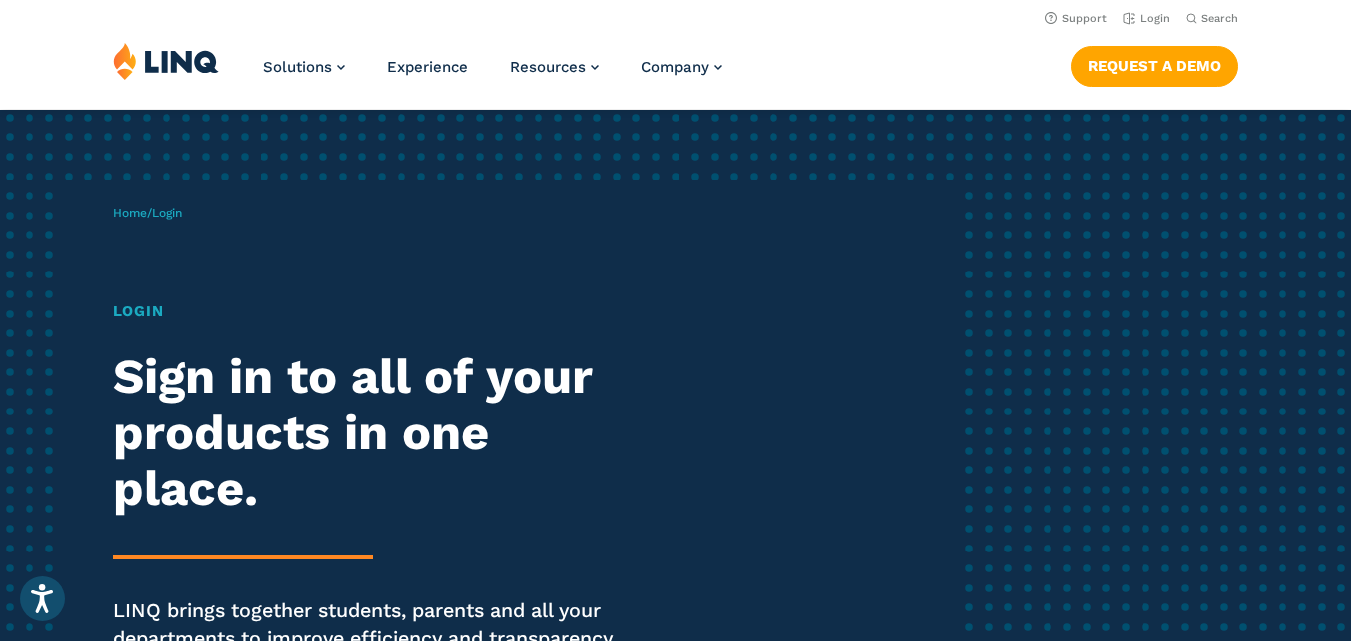 scroll, scrollTop: 0, scrollLeft: 0, axis: both 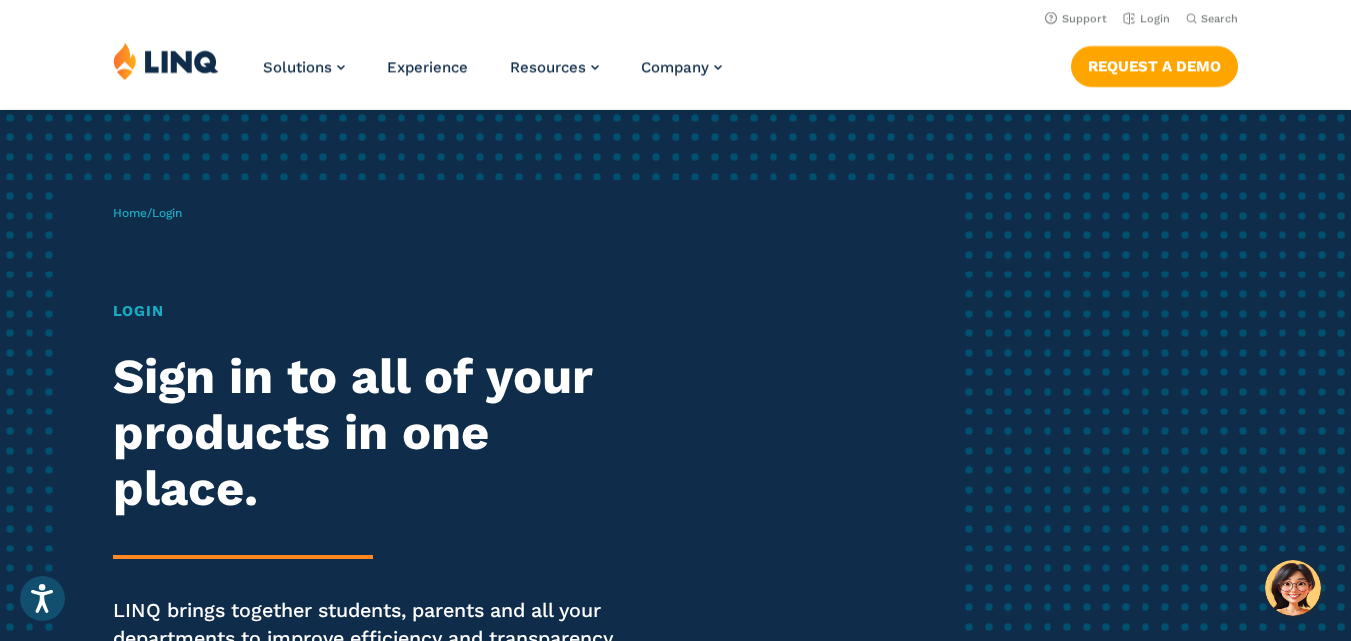 click on "Login" at bounding box center [373, 311] 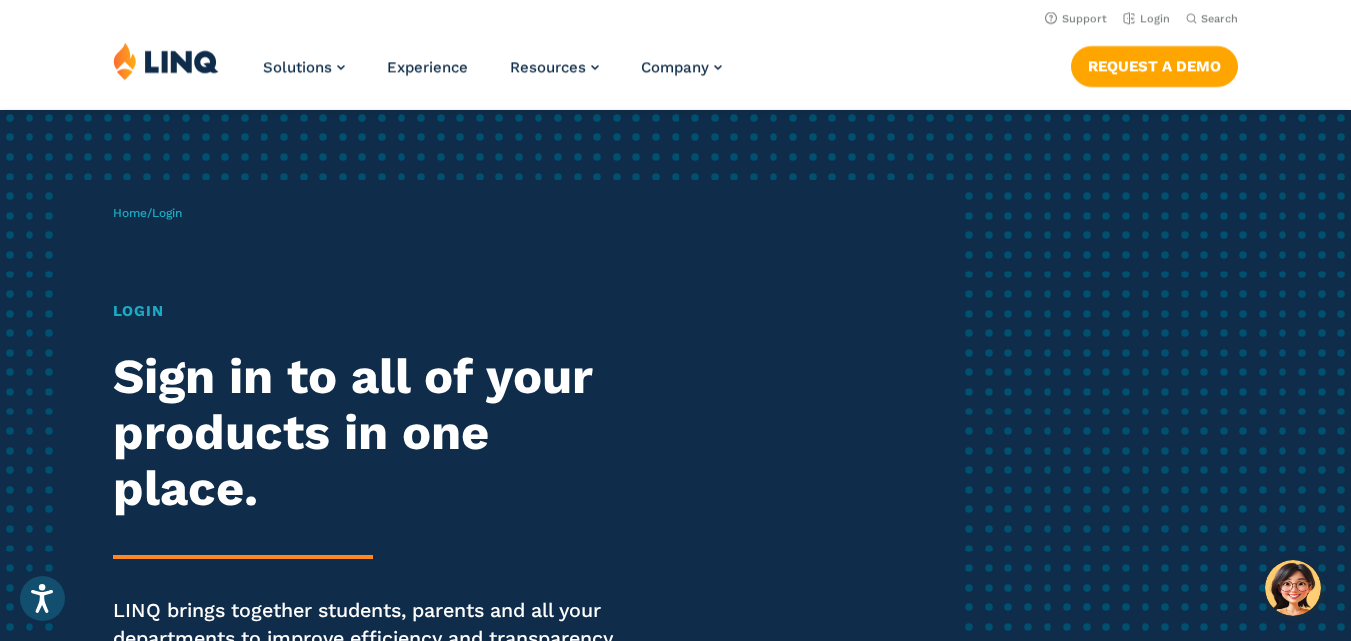 click on "Login" at bounding box center (167, 213) 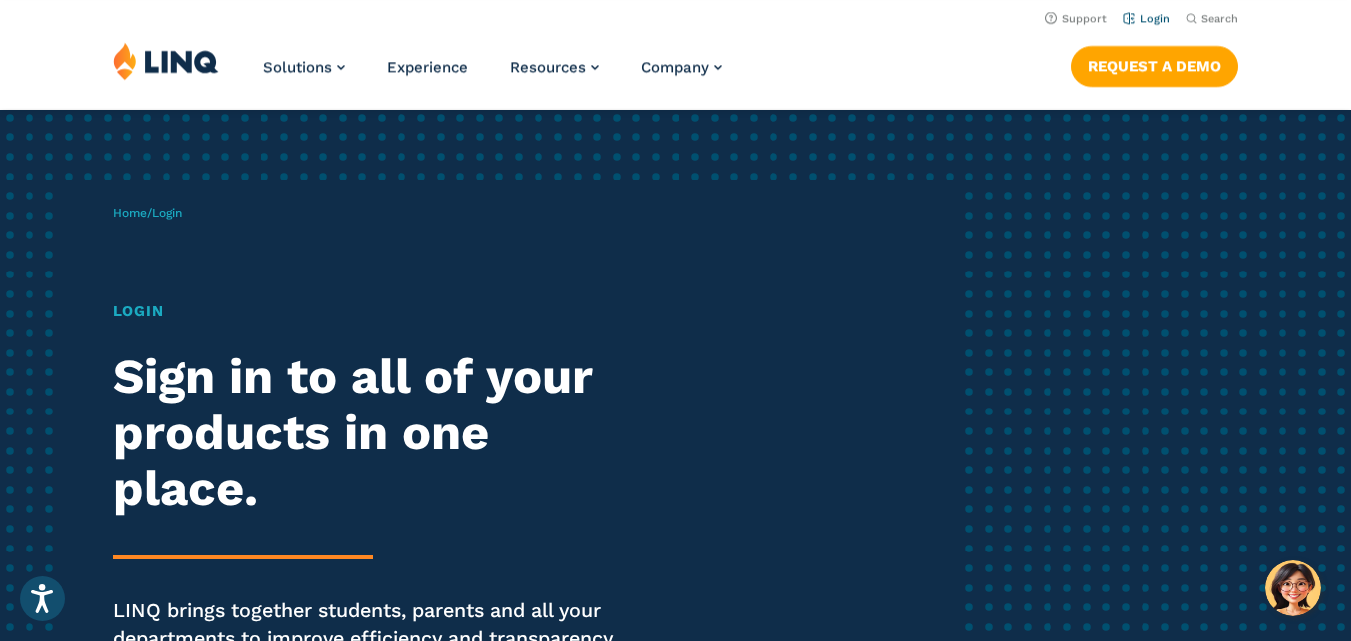 click on "Login" at bounding box center [1146, 18] 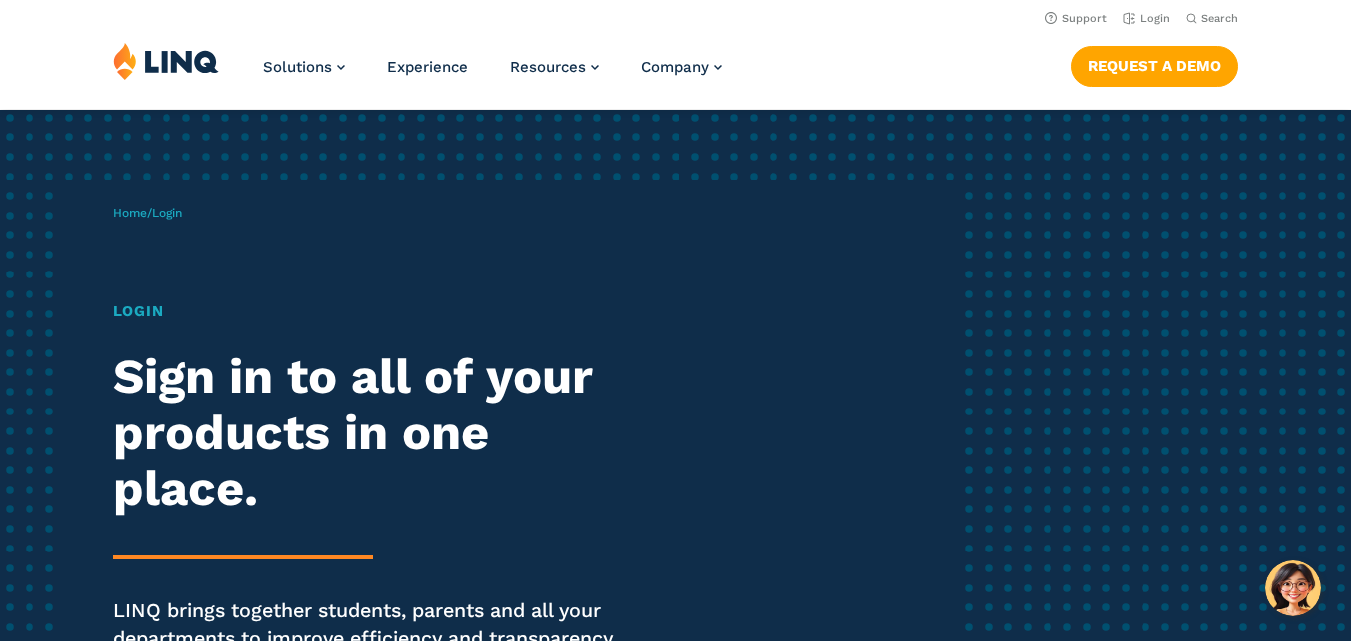 scroll, scrollTop: 0, scrollLeft: 0, axis: both 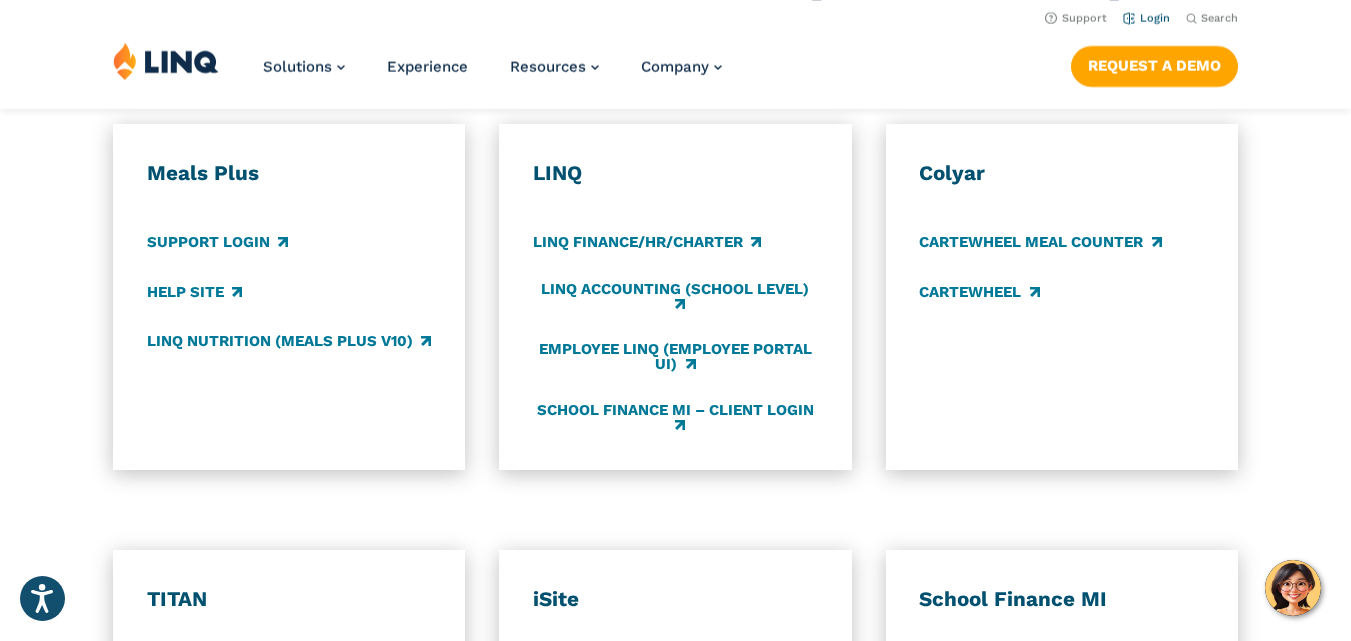 click on "Login" at bounding box center (1146, 18) 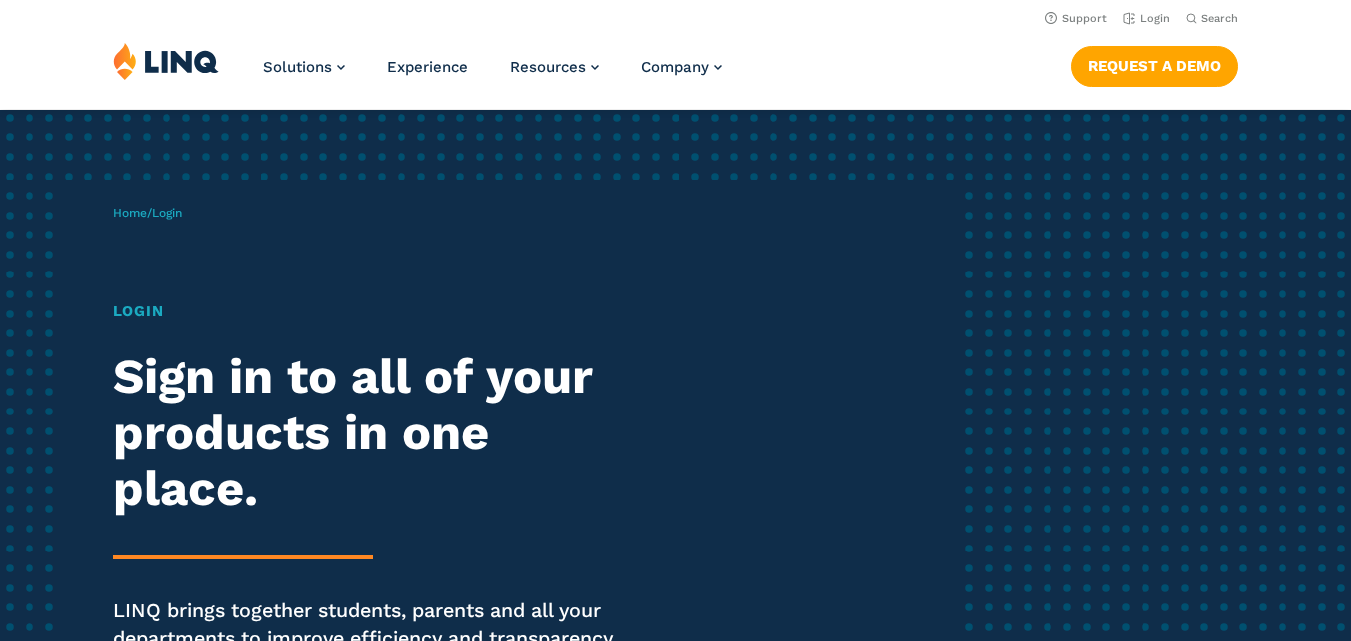 scroll, scrollTop: 0, scrollLeft: 0, axis: both 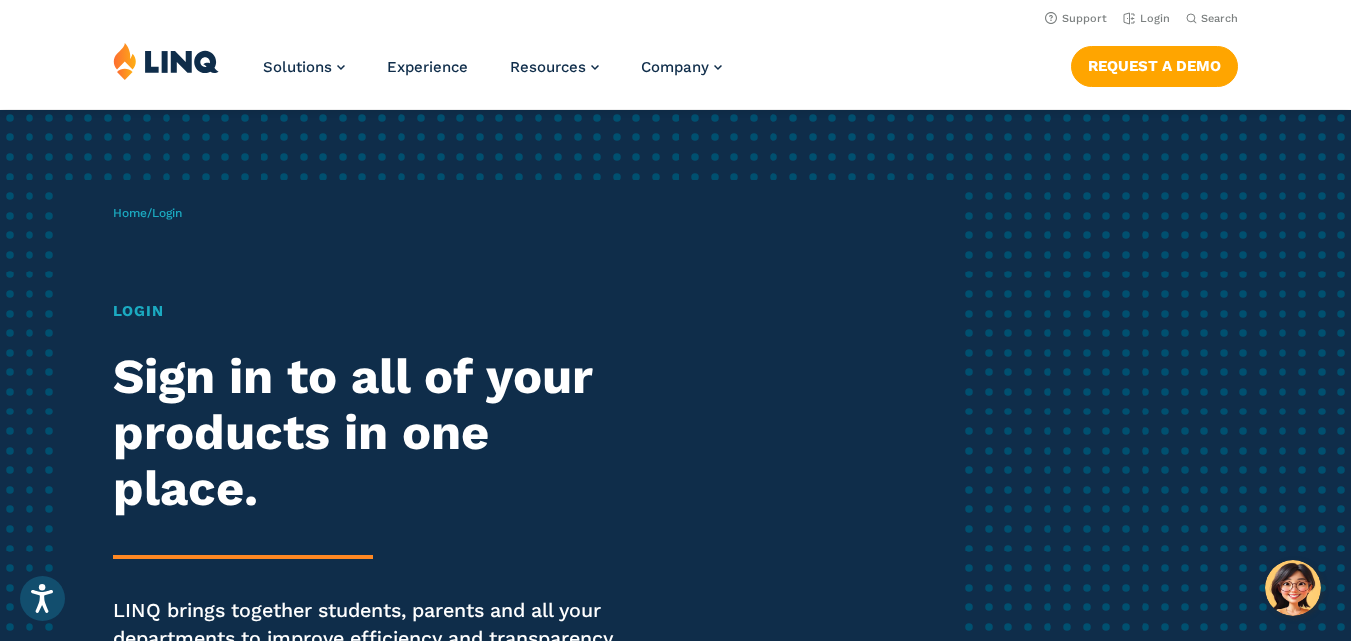 click on "Login" at bounding box center [373, 311] 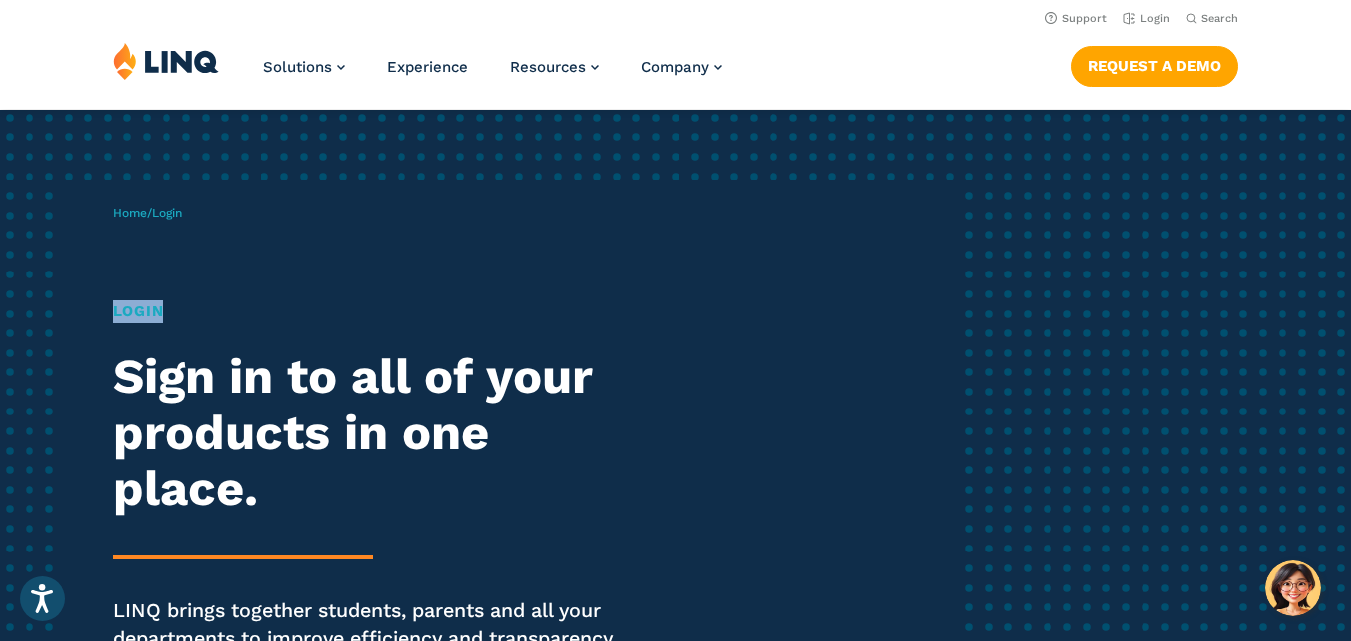 click on "Login" at bounding box center (373, 311) 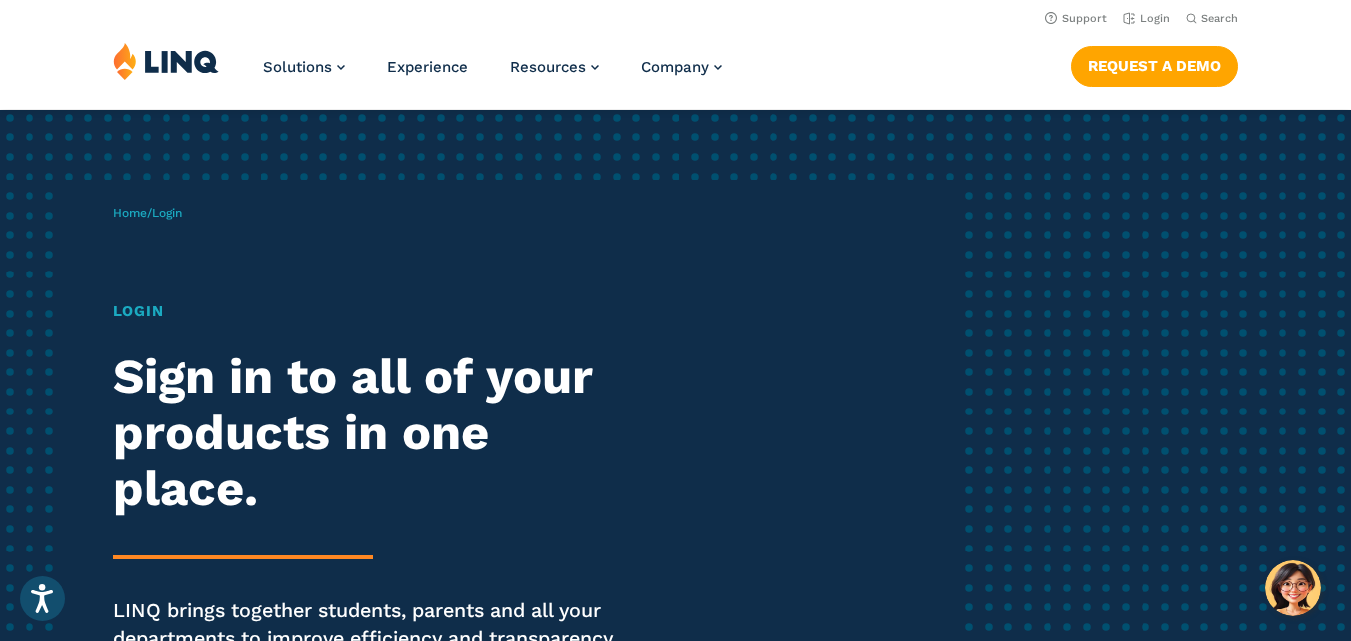 click on "Login" at bounding box center (167, 213) 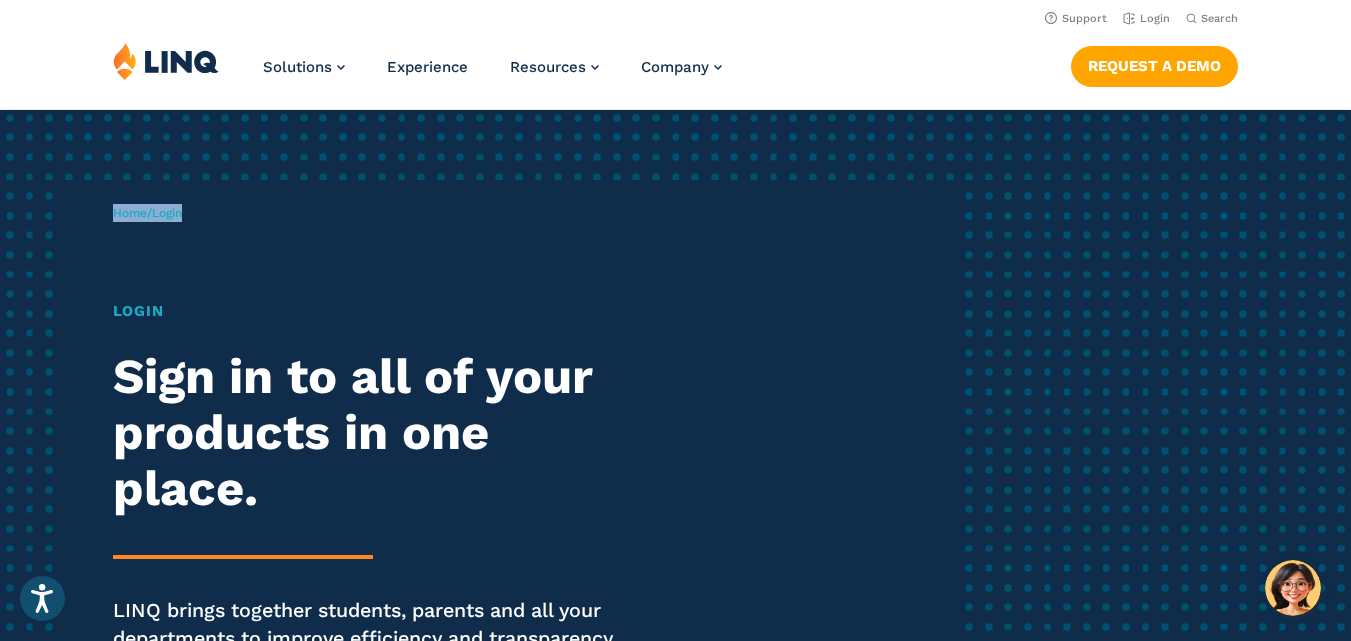 click on "Login" at bounding box center (167, 213) 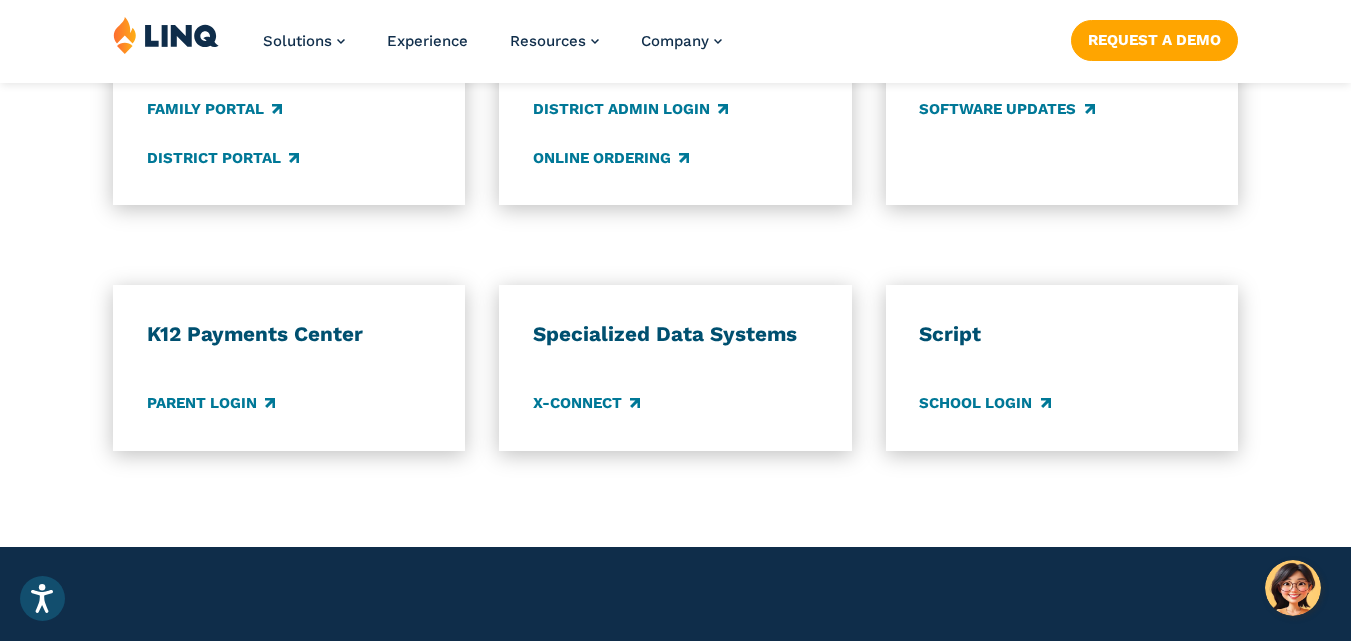 scroll, scrollTop: 2240, scrollLeft: 0, axis: vertical 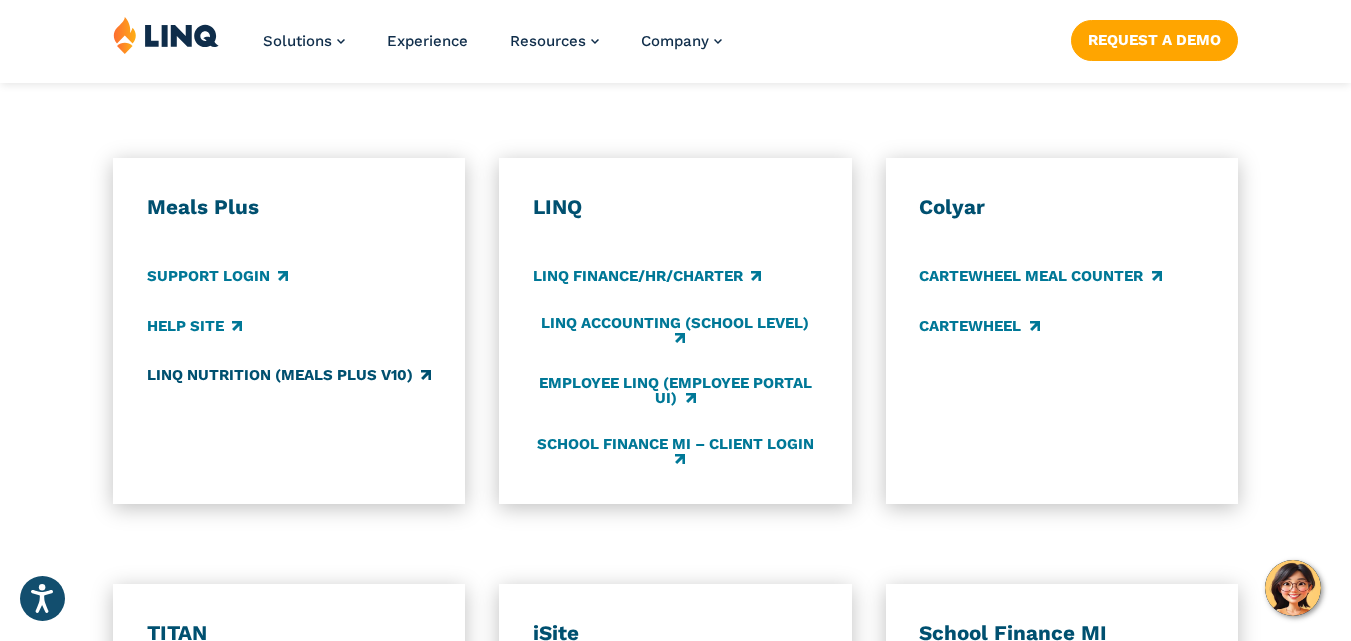 click on "LINQ Nutrition (Meals Plus v10)" at bounding box center [289, 375] 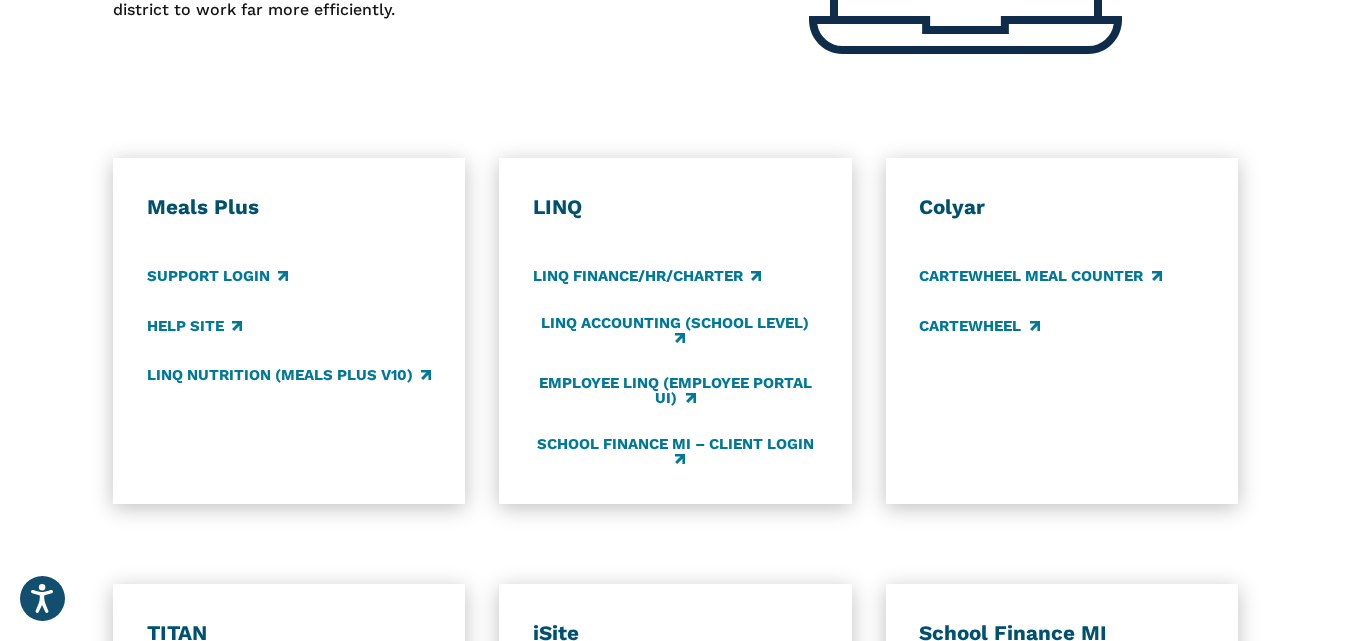 scroll, scrollTop: 1086, scrollLeft: 0, axis: vertical 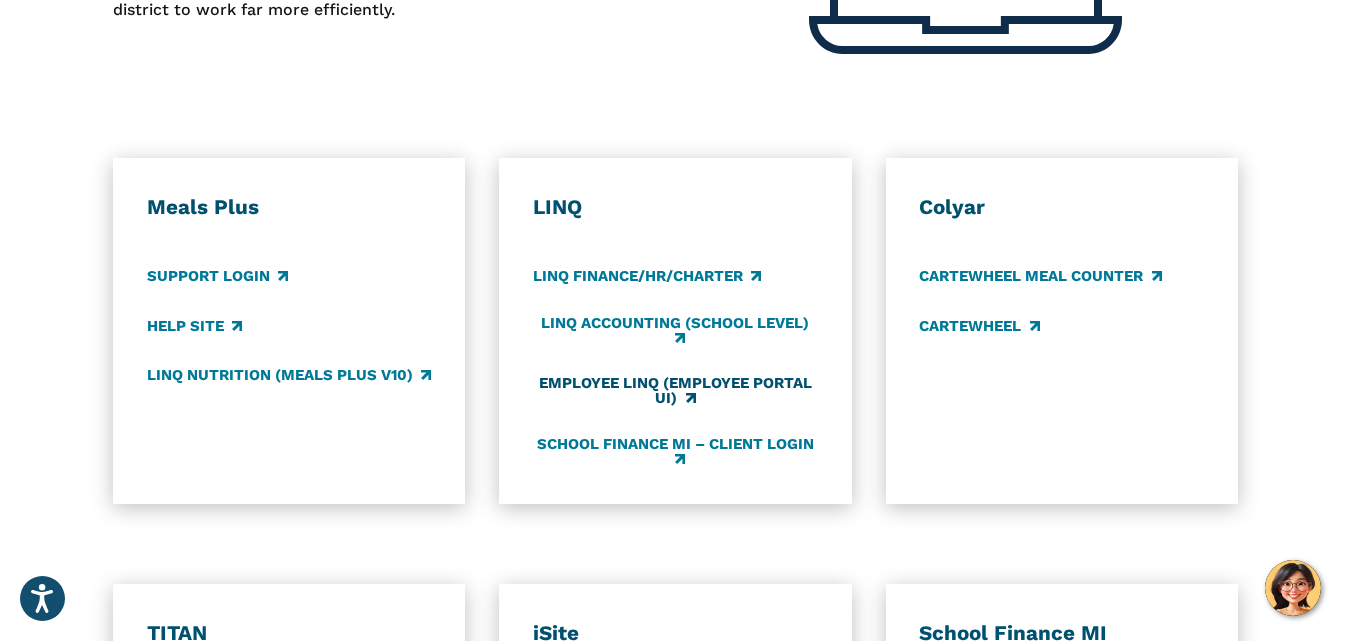 click on "Employee LINQ (Employee Portal UI)" at bounding box center (675, 391) 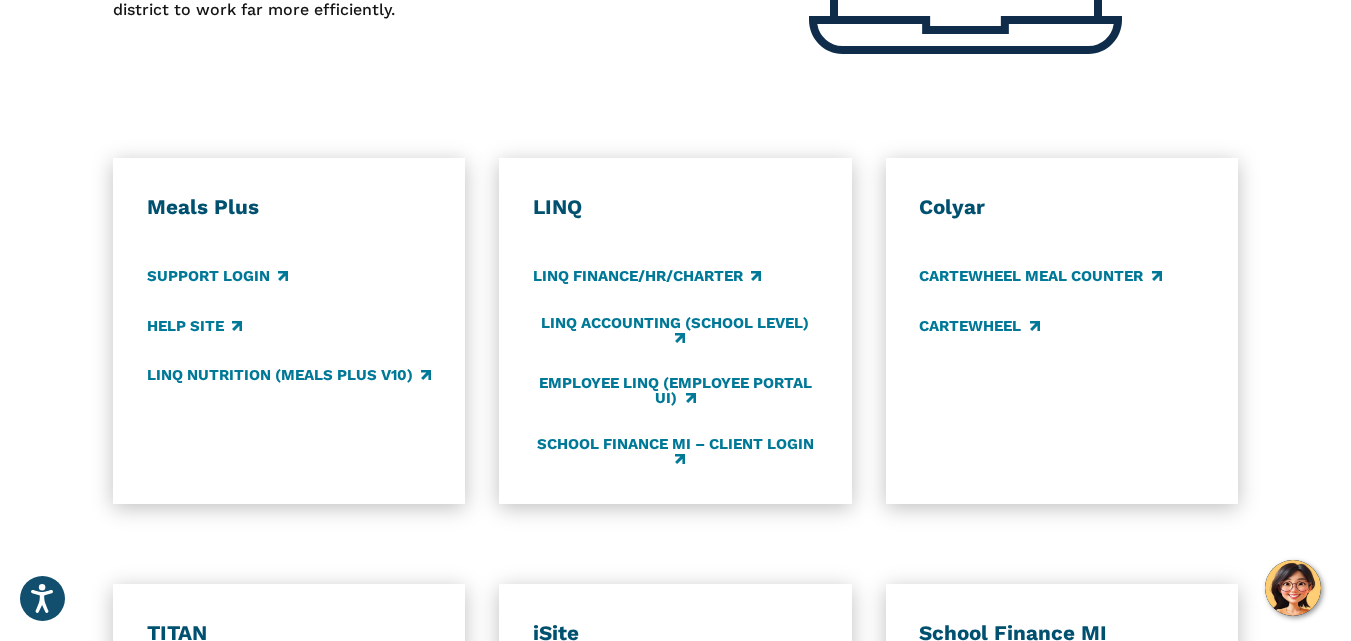 scroll, scrollTop: 1086, scrollLeft: 0, axis: vertical 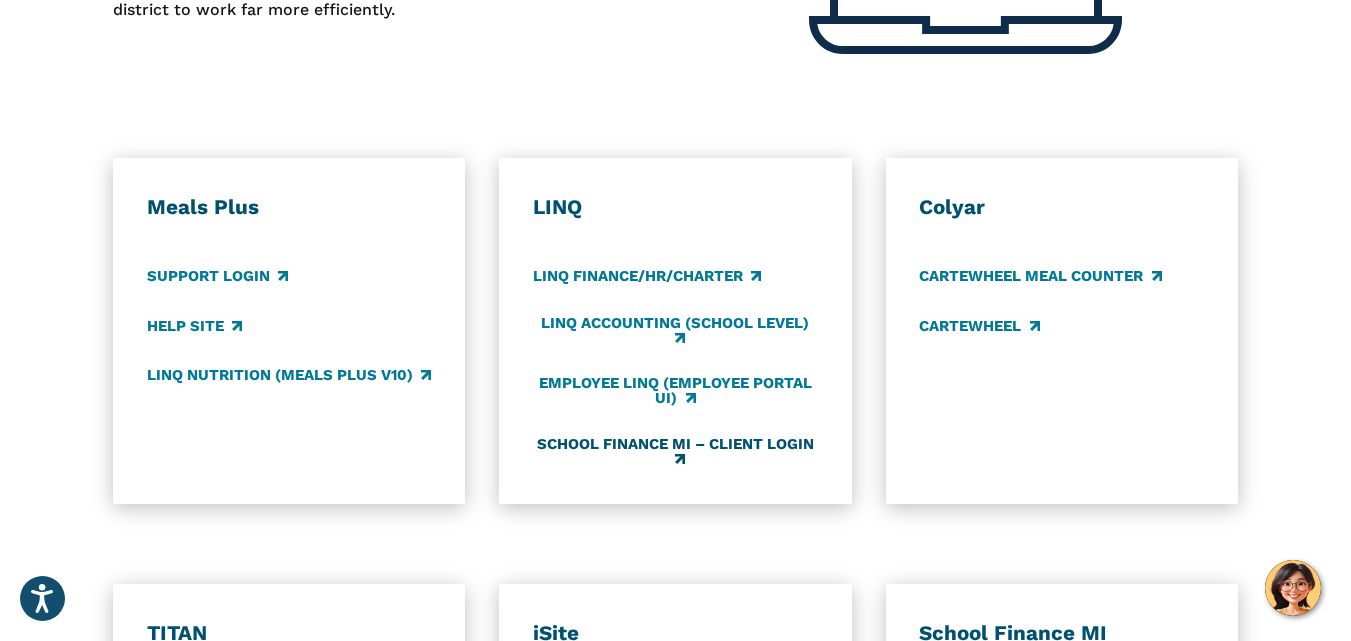 click on "School Finance MI – Client Login" at bounding box center [675, 451] 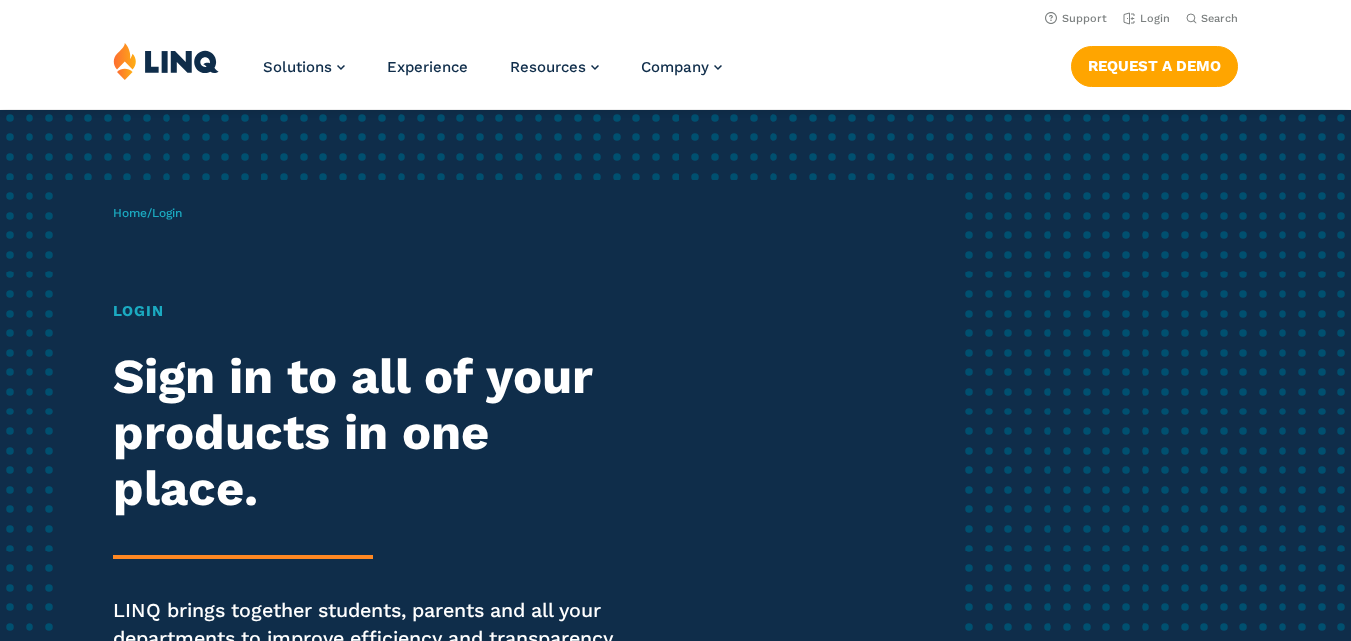 scroll, scrollTop: 1086, scrollLeft: 0, axis: vertical 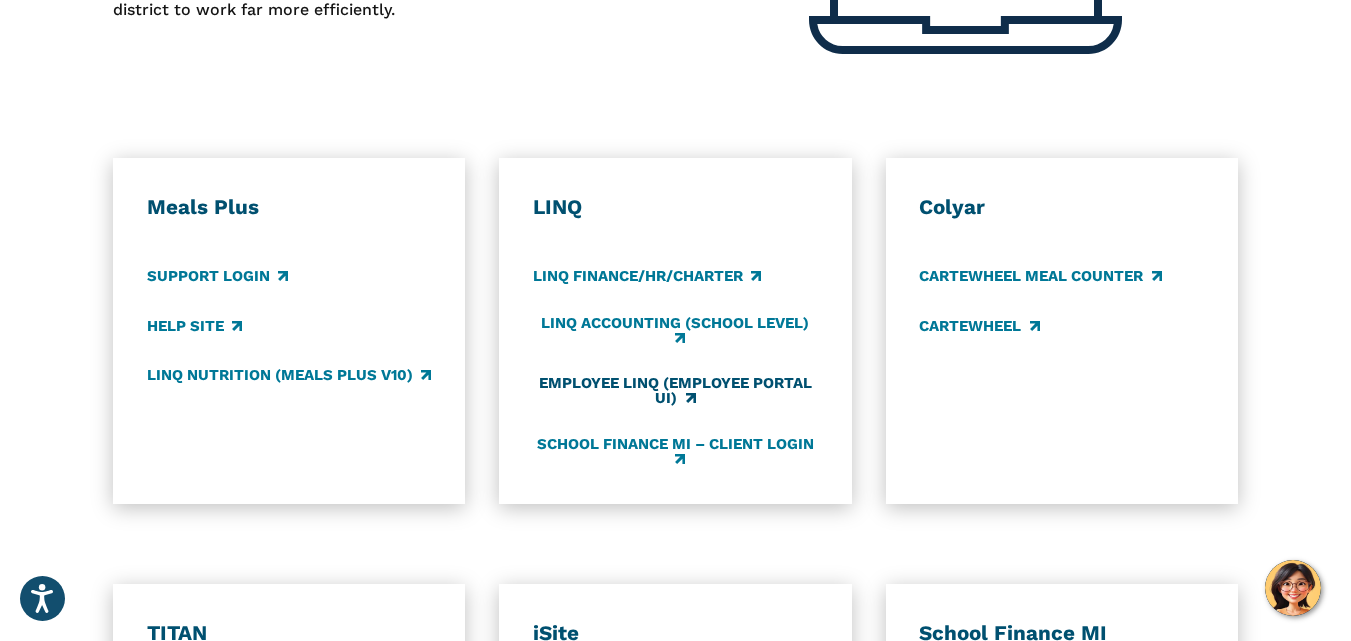 click on "Employee LINQ (Employee Portal UI)" at bounding box center [675, 391] 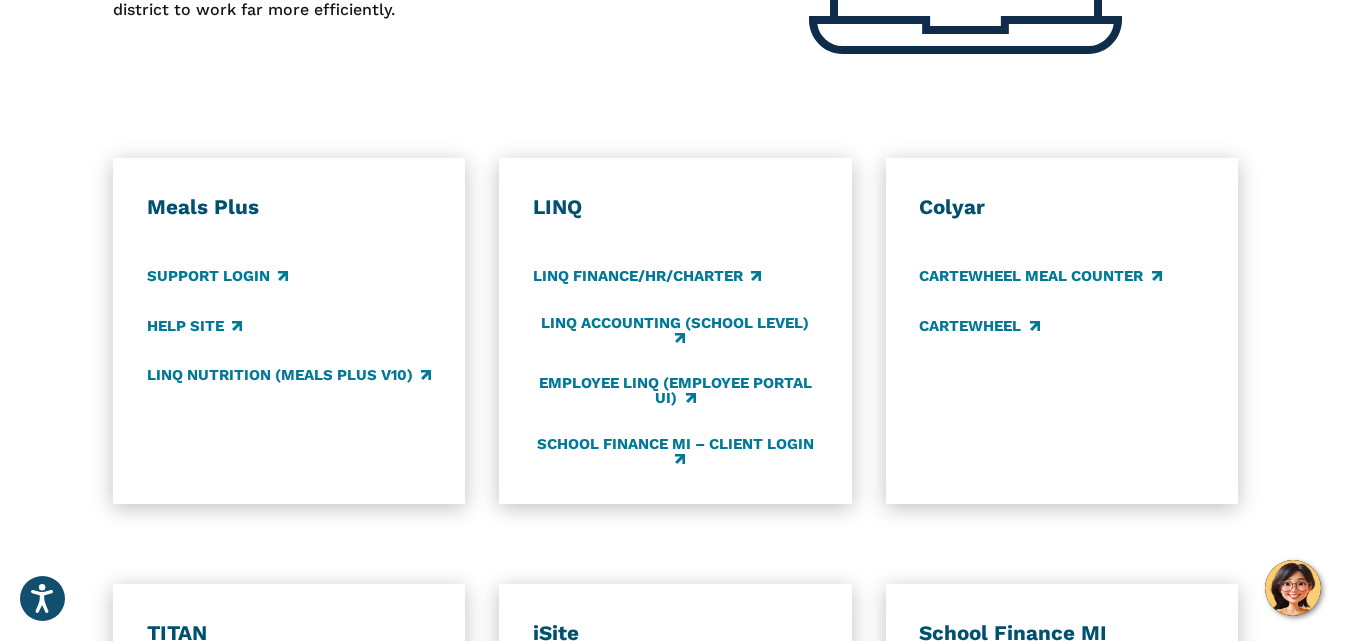 scroll, scrollTop: 1086, scrollLeft: 0, axis: vertical 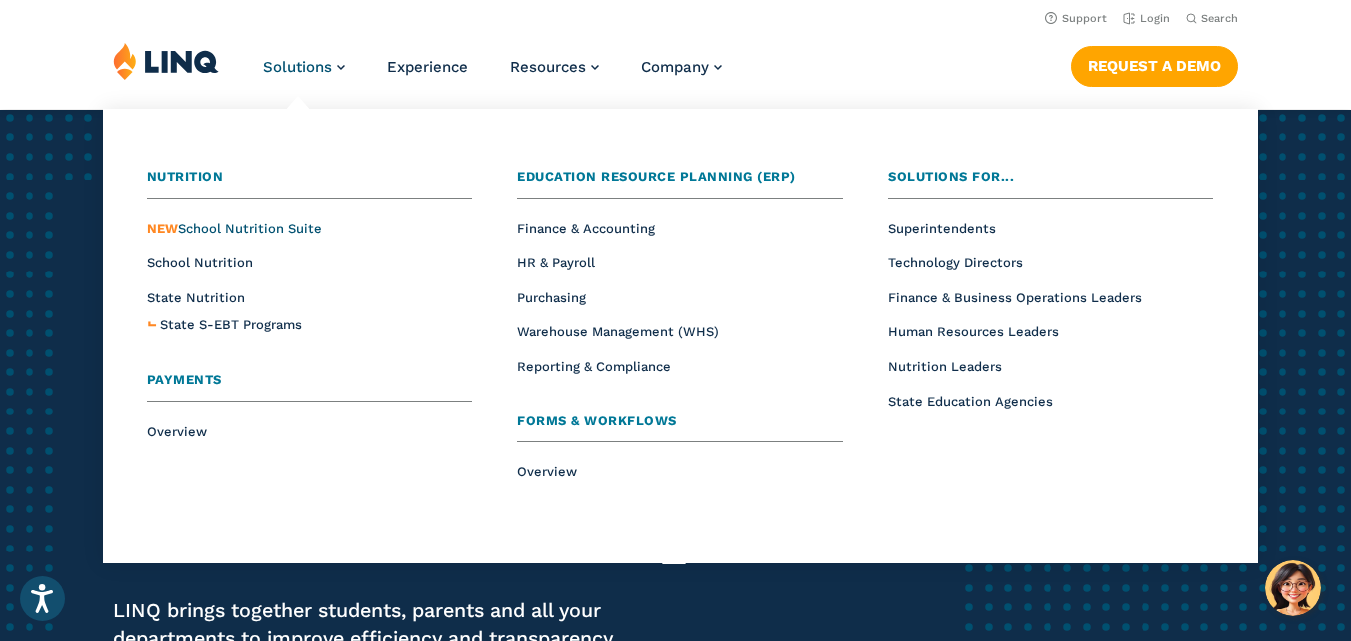 click on "NEW  School Nutrition Suite" at bounding box center (234, 228) 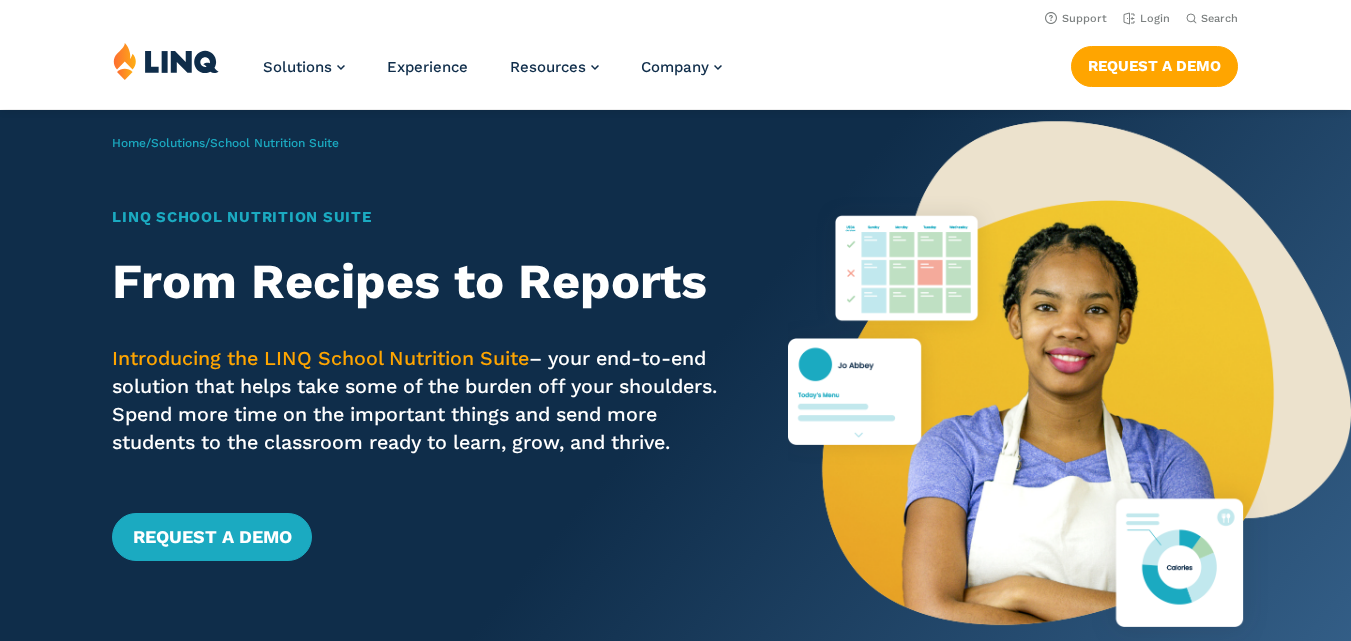 scroll, scrollTop: 0, scrollLeft: 0, axis: both 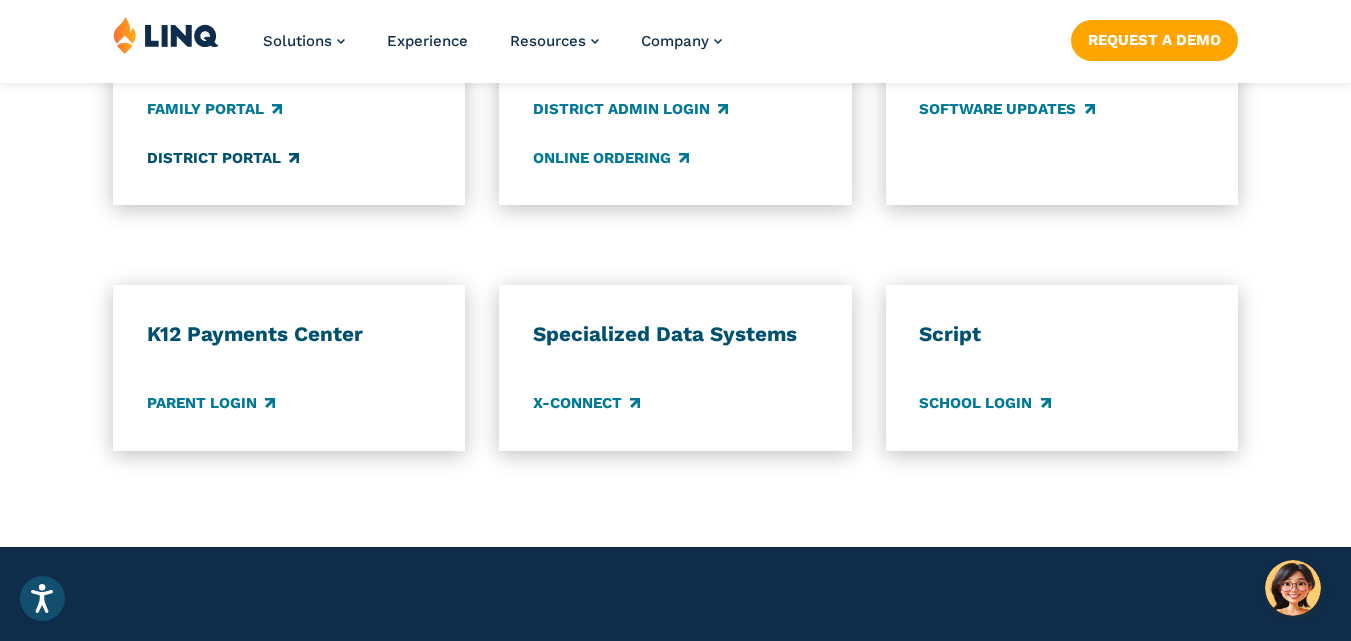 click on "District Portal" at bounding box center [223, 158] 